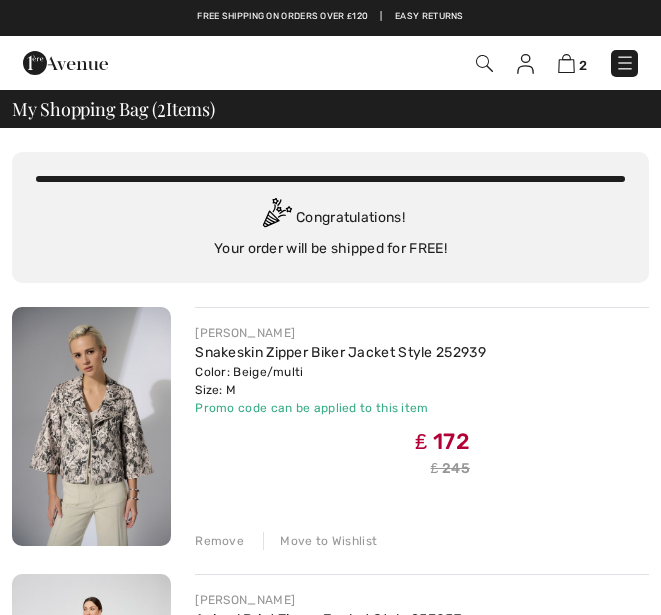 checkbox on "true" 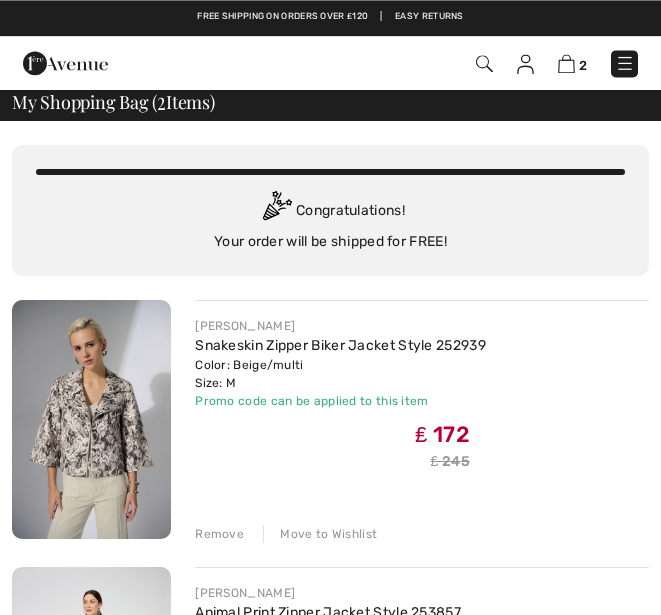 scroll, scrollTop: 0, scrollLeft: 0, axis: both 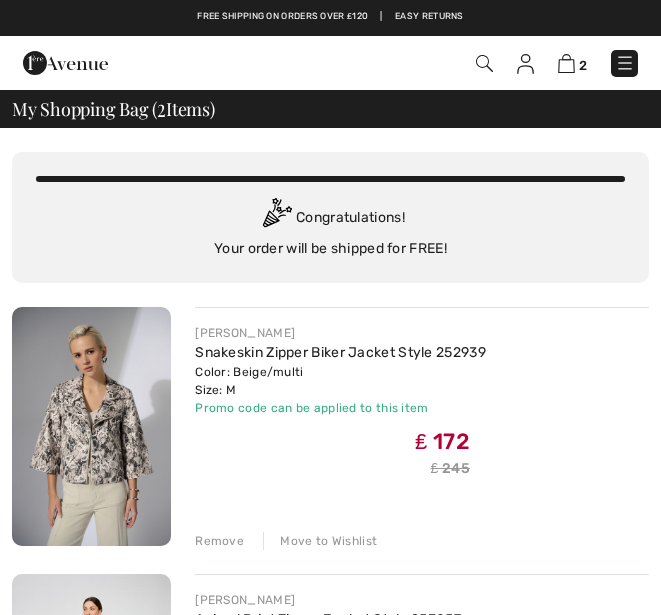 click at bounding box center [525, 64] 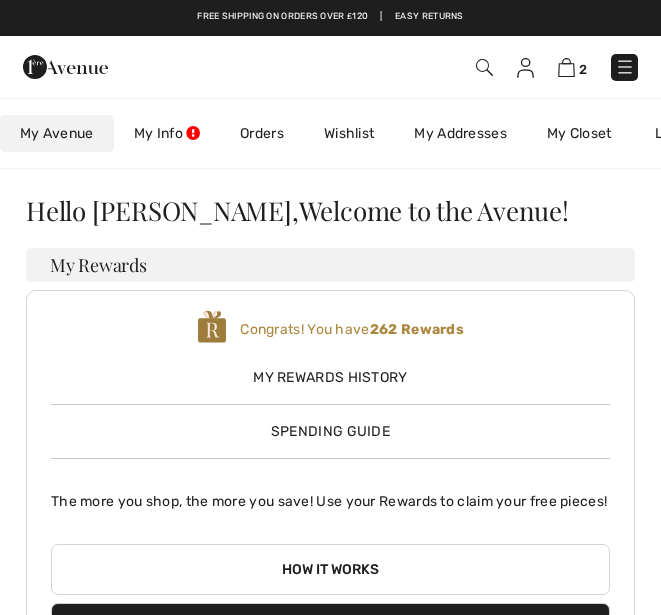 scroll, scrollTop: 0, scrollLeft: 0, axis: both 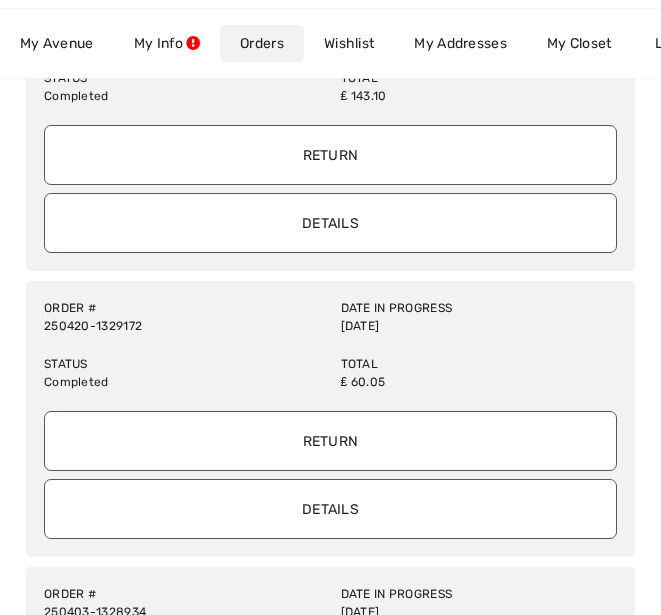 click on "Details" at bounding box center (330, 509) 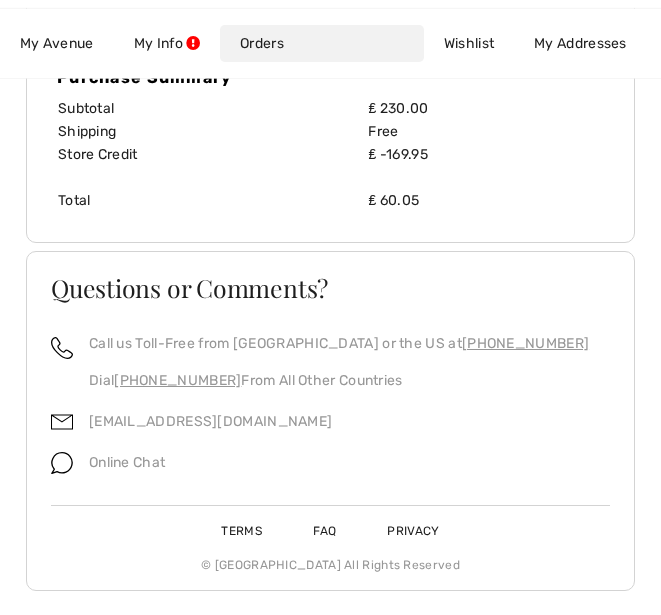 scroll, scrollTop: 1375, scrollLeft: 0, axis: vertical 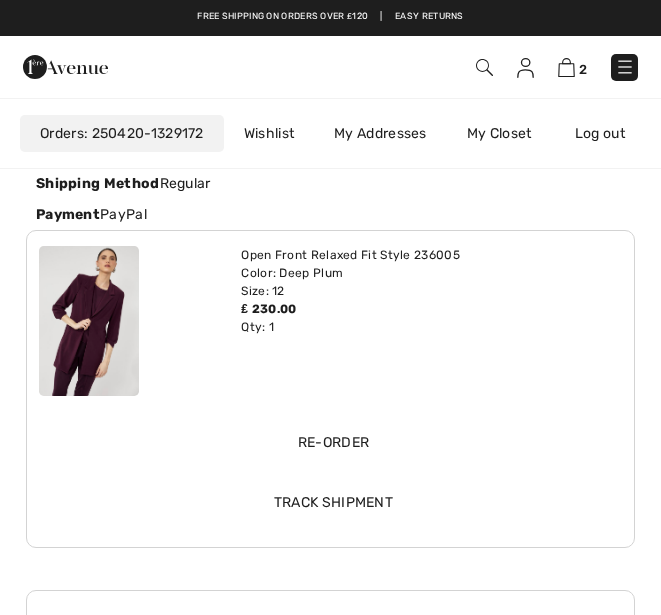 click on "2" at bounding box center (572, 67) 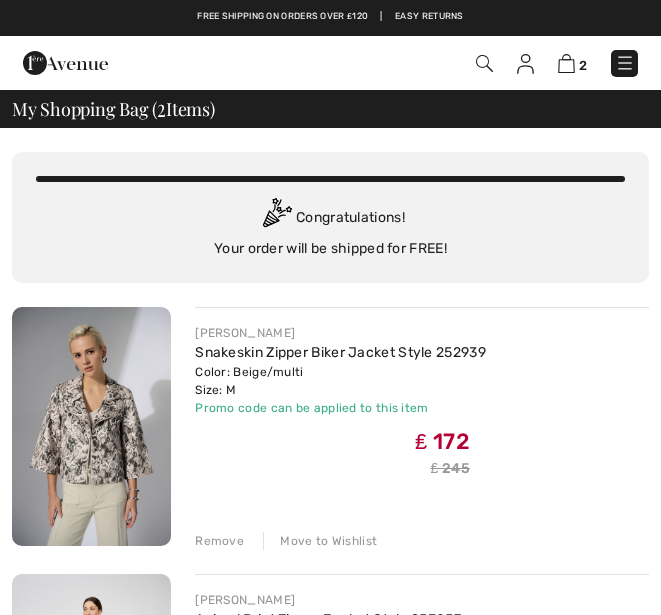 scroll, scrollTop: 0, scrollLeft: 0, axis: both 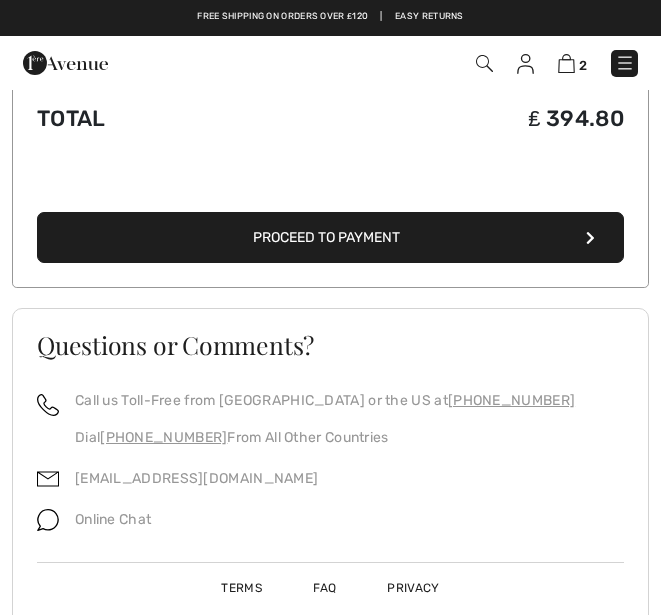 click on "[EMAIL_ADDRESS][DOMAIN_NAME]" at bounding box center (196, 478) 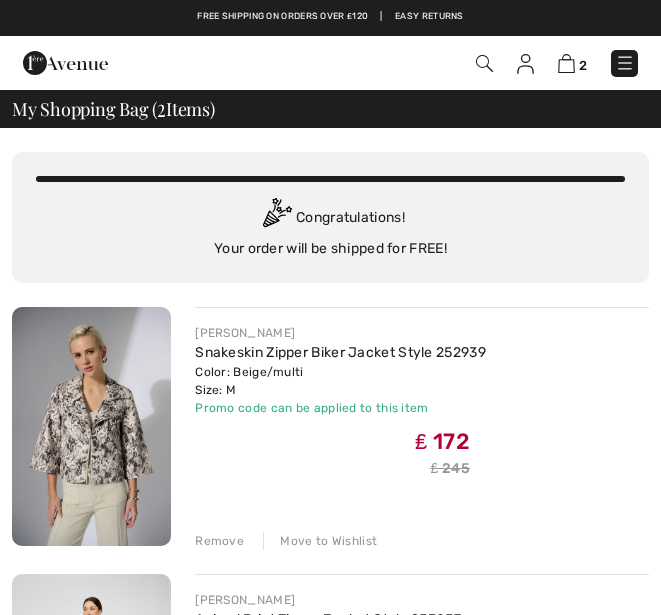 scroll, scrollTop: 0, scrollLeft: 0, axis: both 